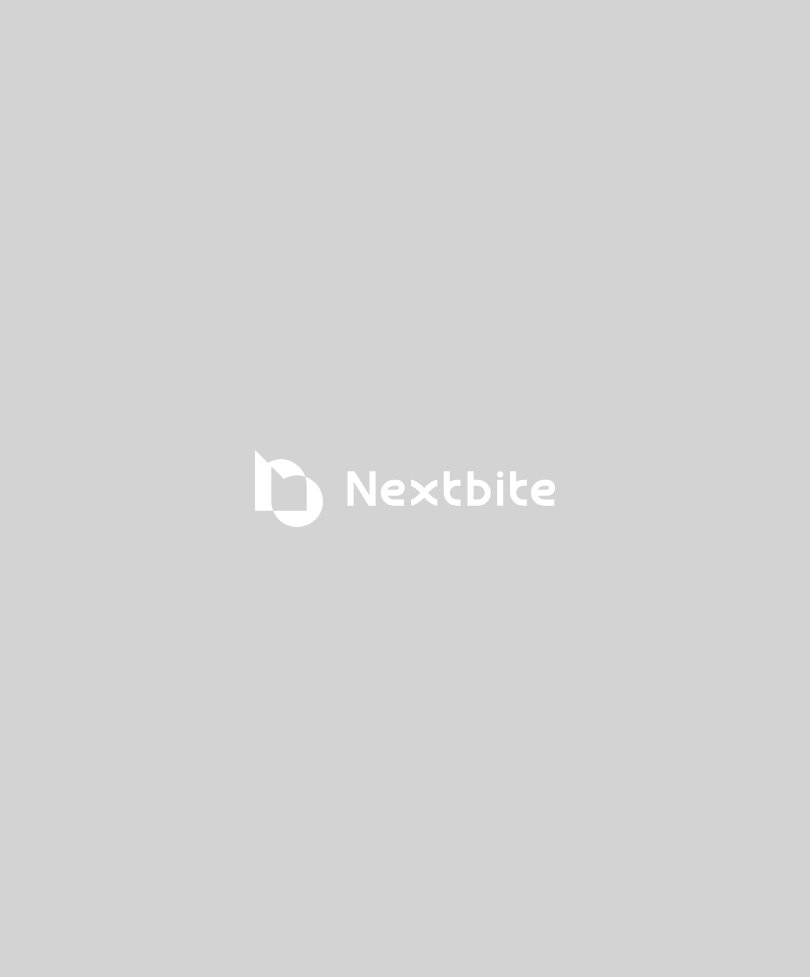 scroll, scrollTop: 0, scrollLeft: 0, axis: both 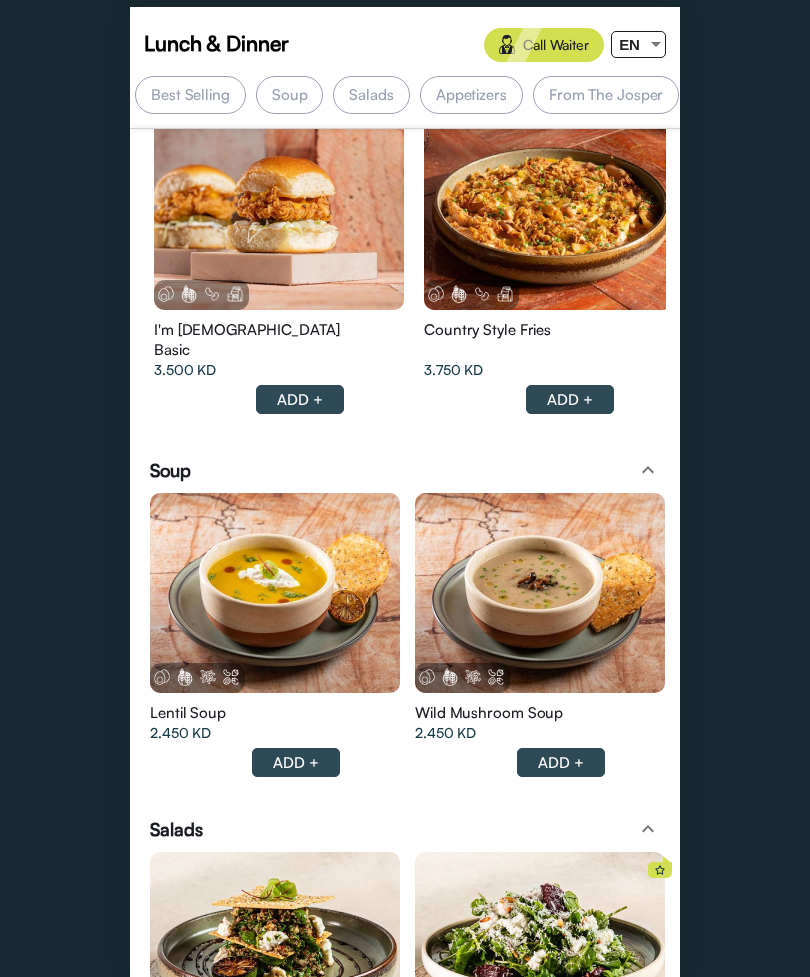 click at bounding box center [279, 210] 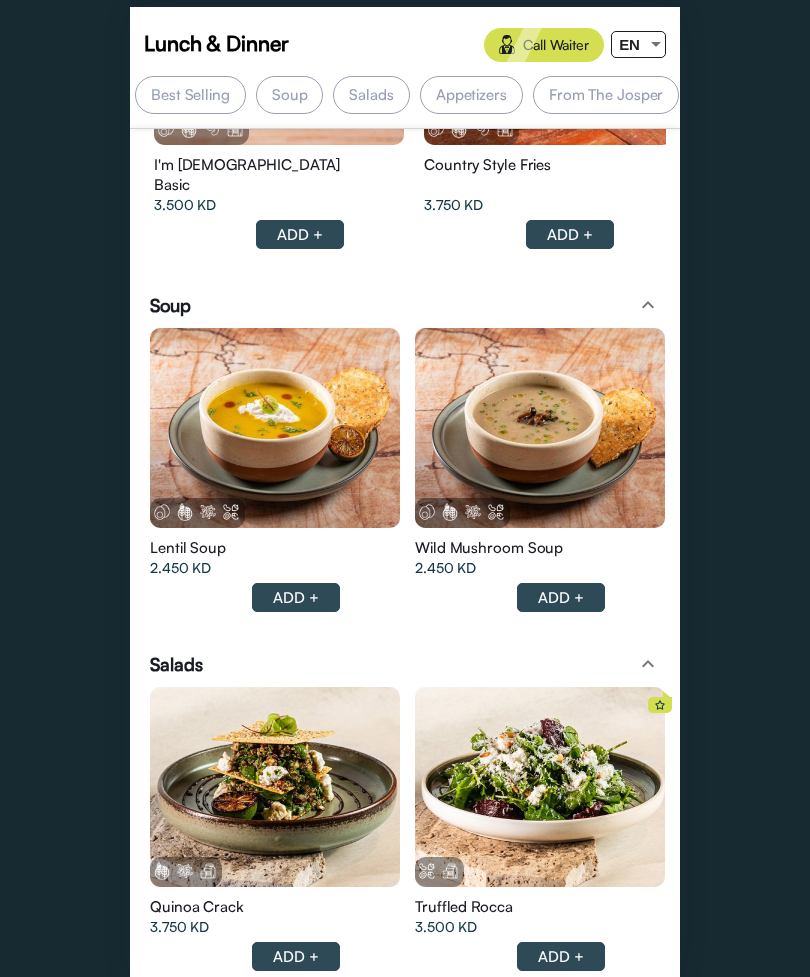 scroll, scrollTop: 520, scrollLeft: 0, axis: vertical 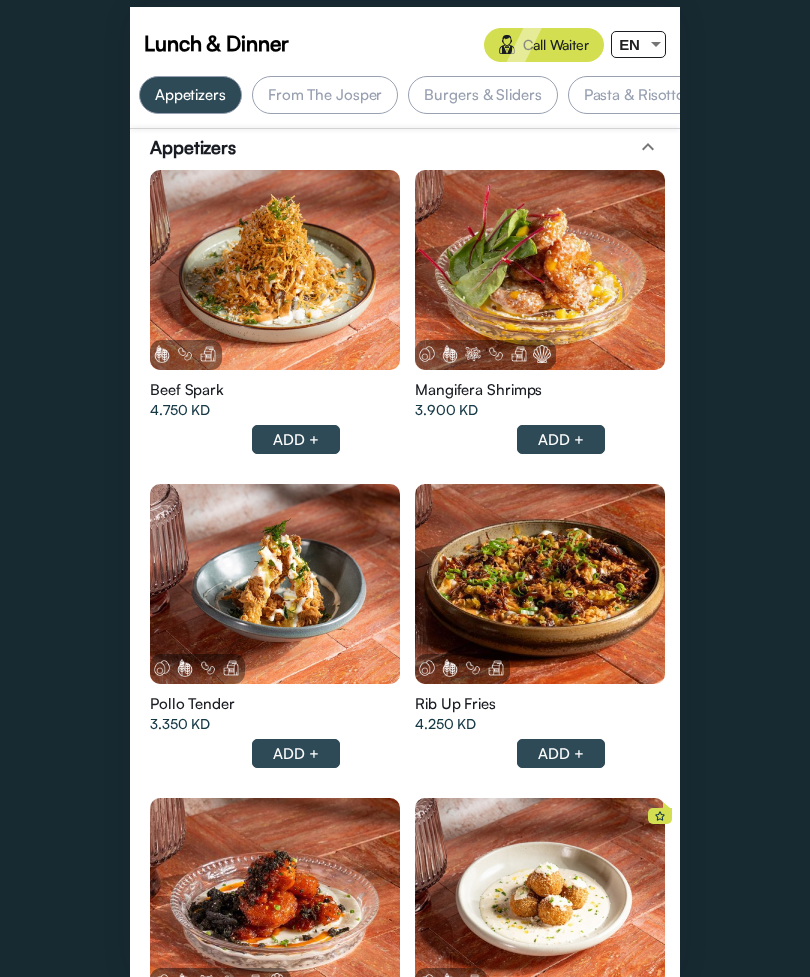 click at bounding box center (275, 270) 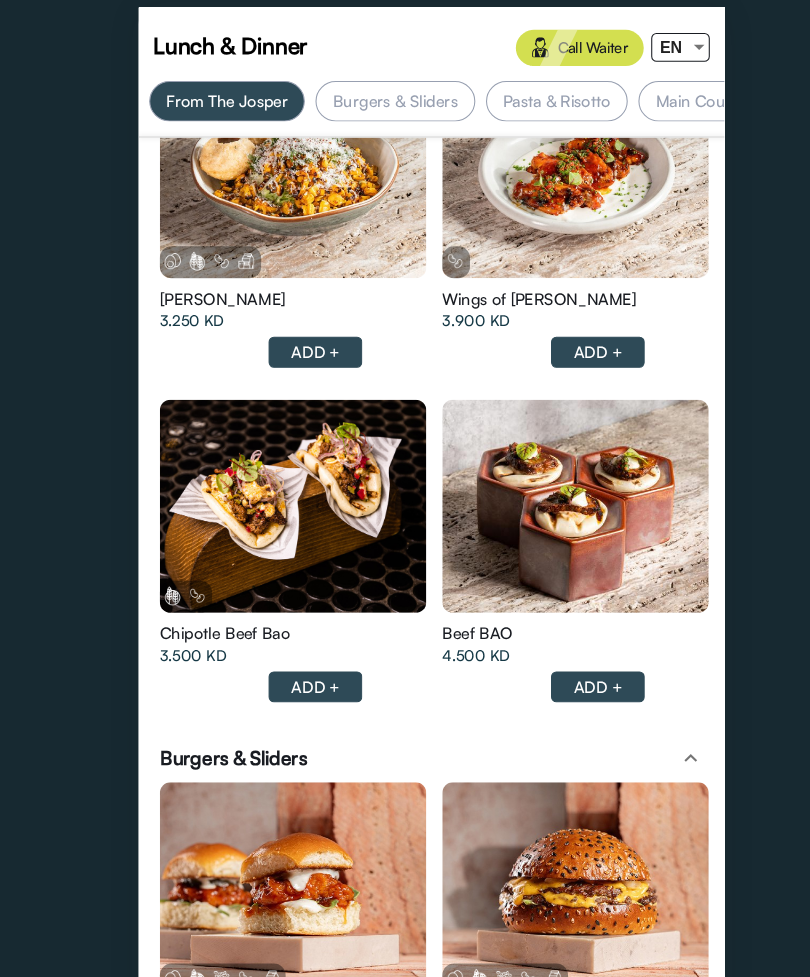 click at bounding box center [656, 44] 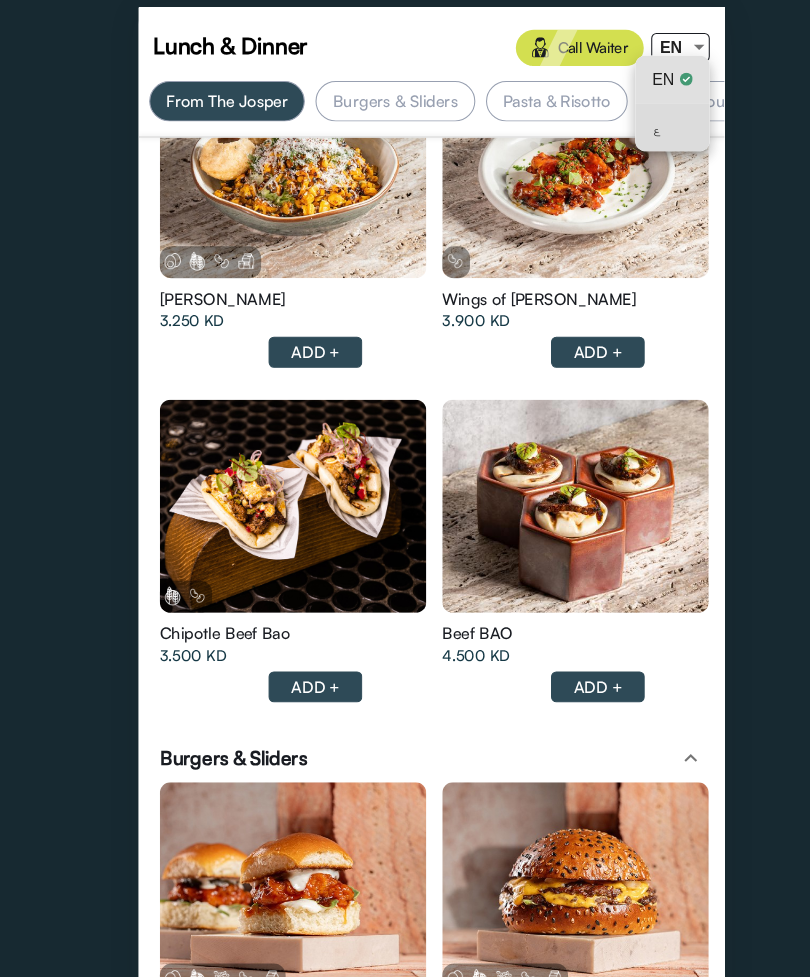 click on "ع" at bounding box center (631, 119) 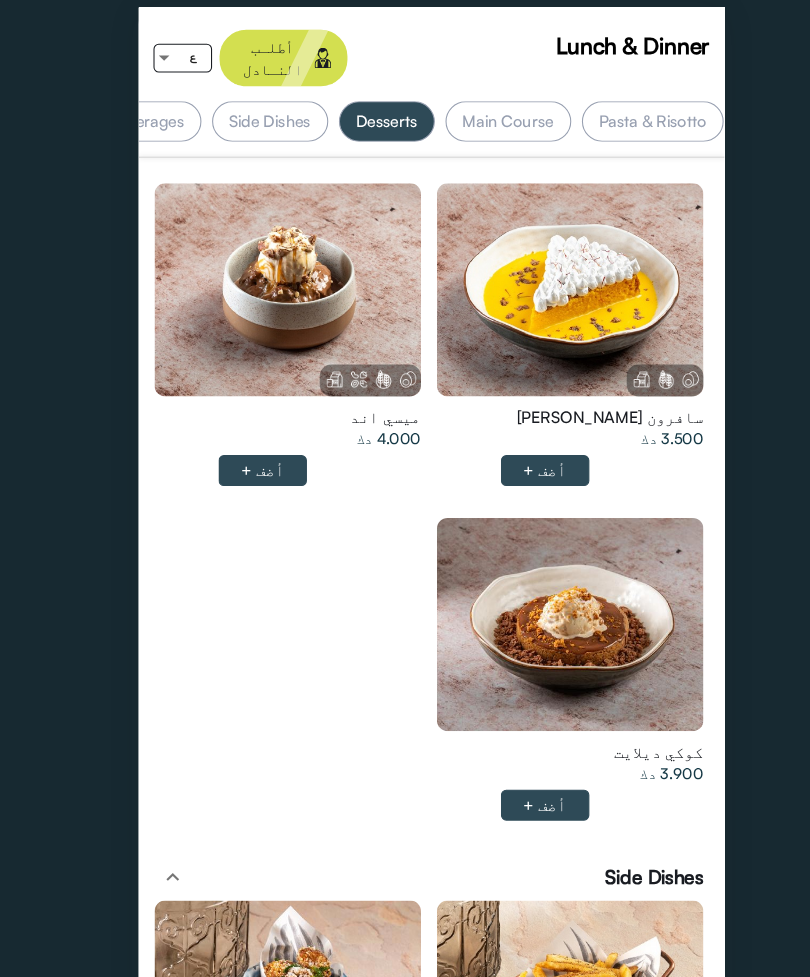 click at bounding box center (535, -42) 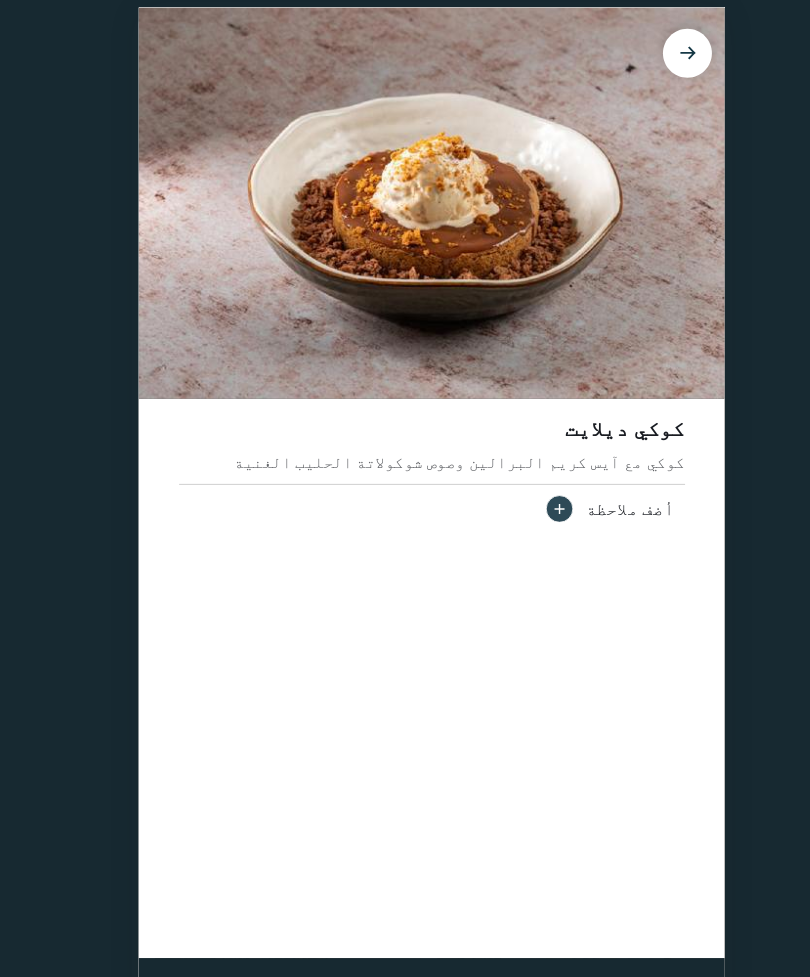 click on "كوكي ديلايت
كوكي مع آيس كريم البرالين وصوص شوكولاتة الحليب الغنية
أضف ملاحظة" at bounding box center (405, 488) 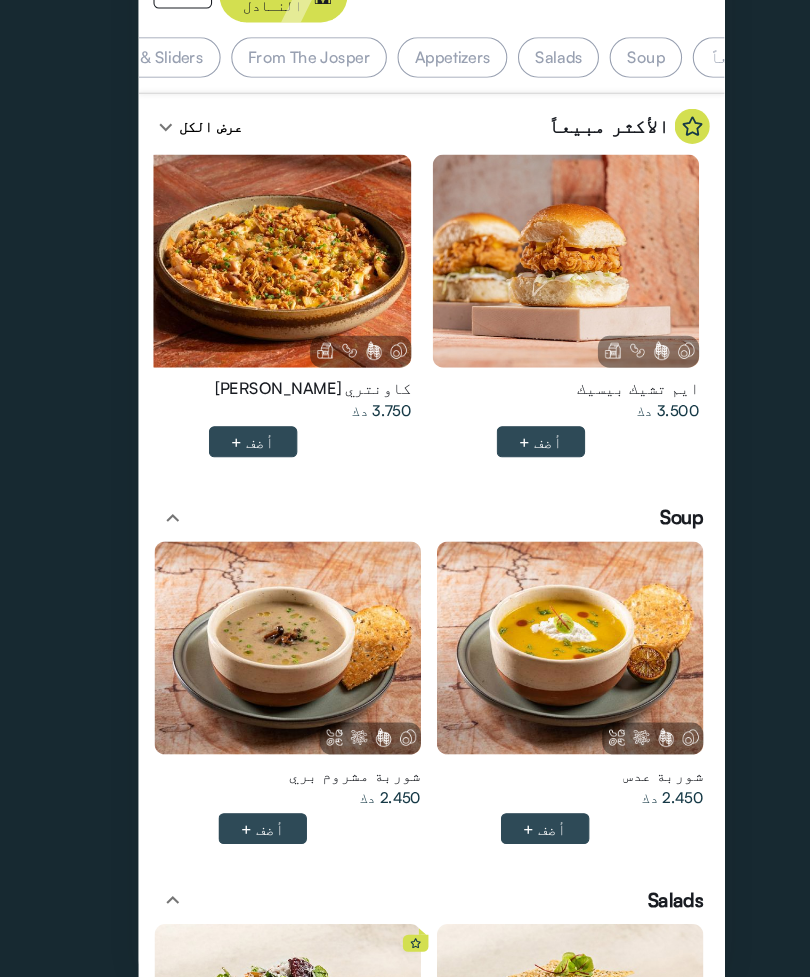 click on "Soup
expand_less" at bounding box center [405, 545] 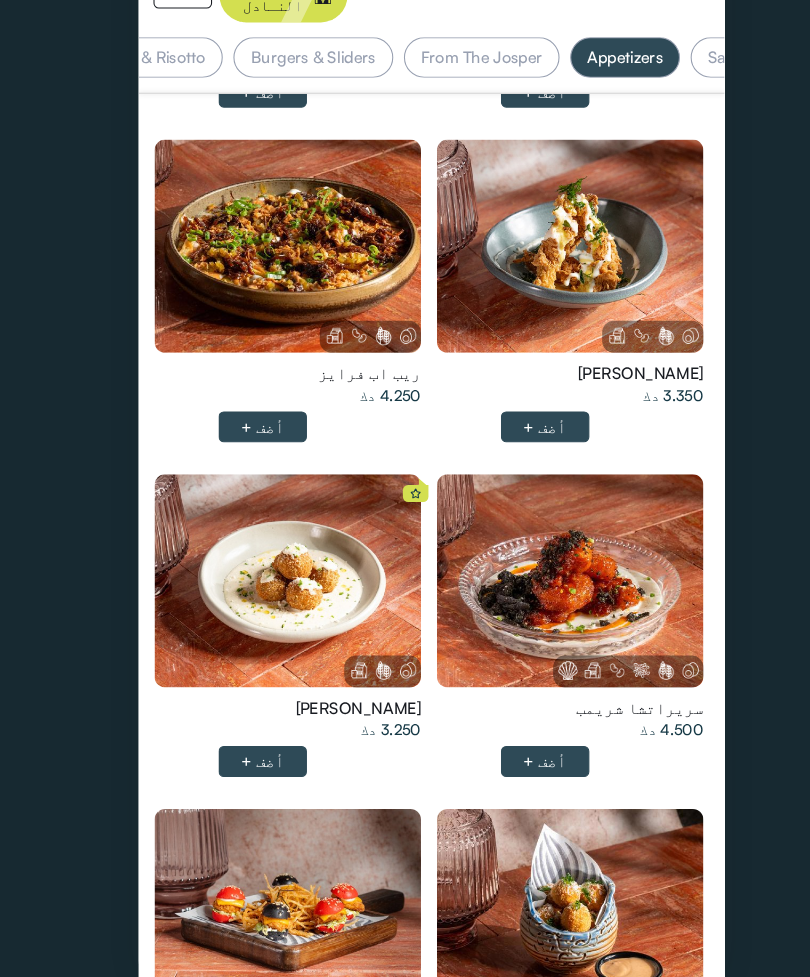 click at bounding box center (535, -23) 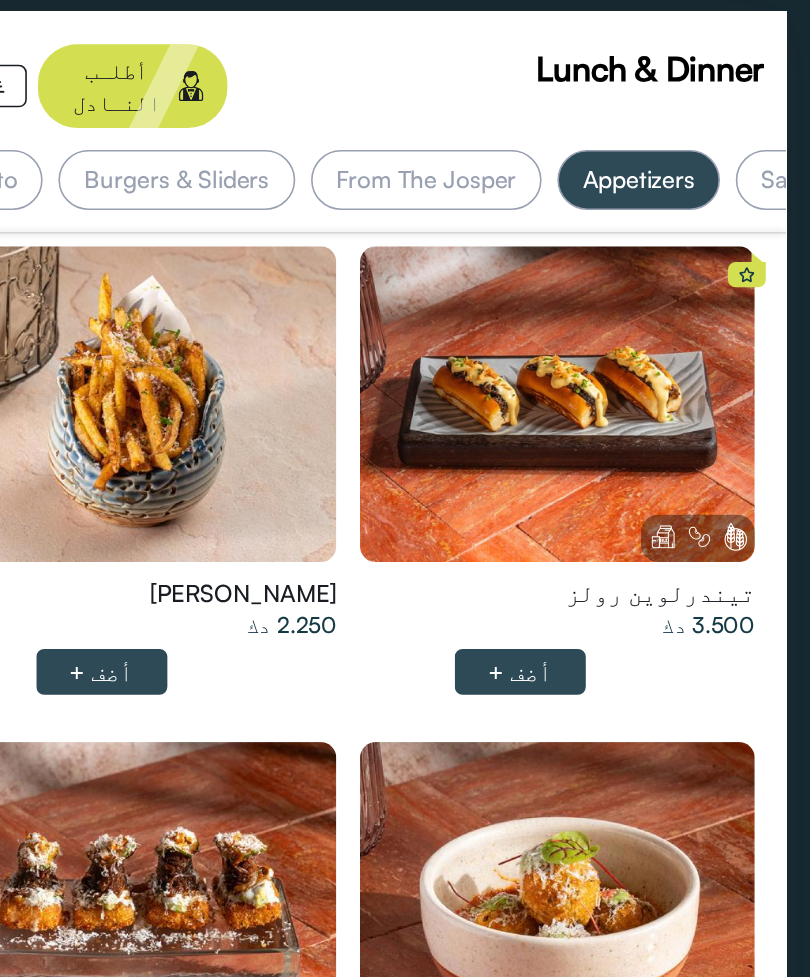 click at bounding box center [535, -1334] 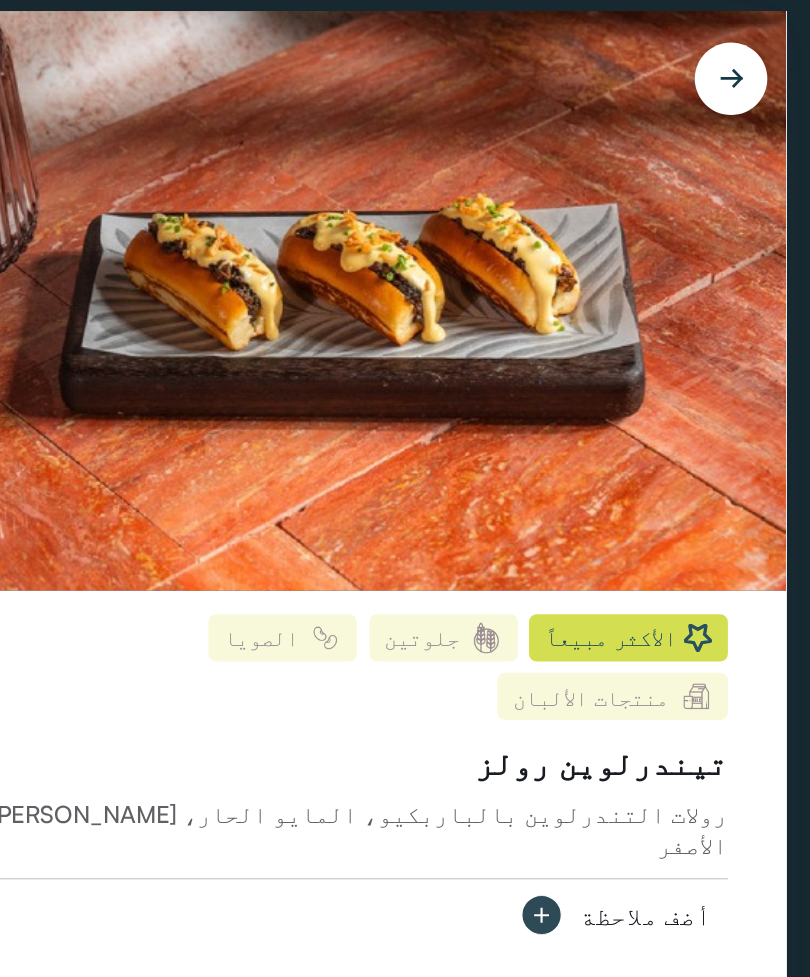 click at bounding box center (405, 190) 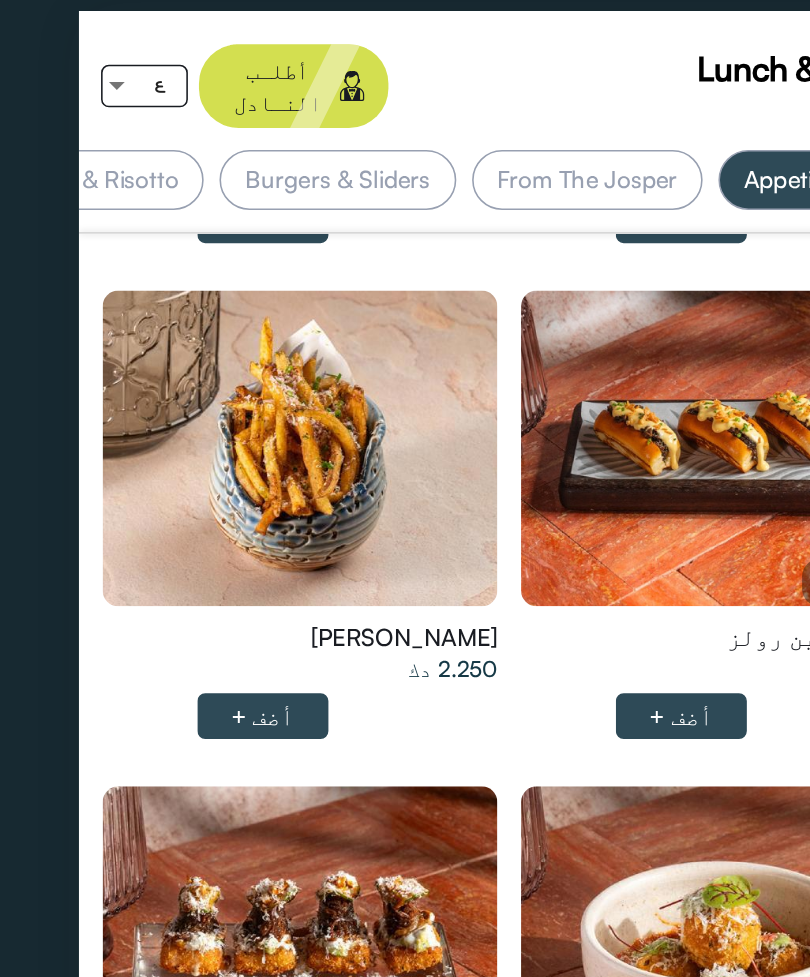 click at bounding box center [535, -1306] 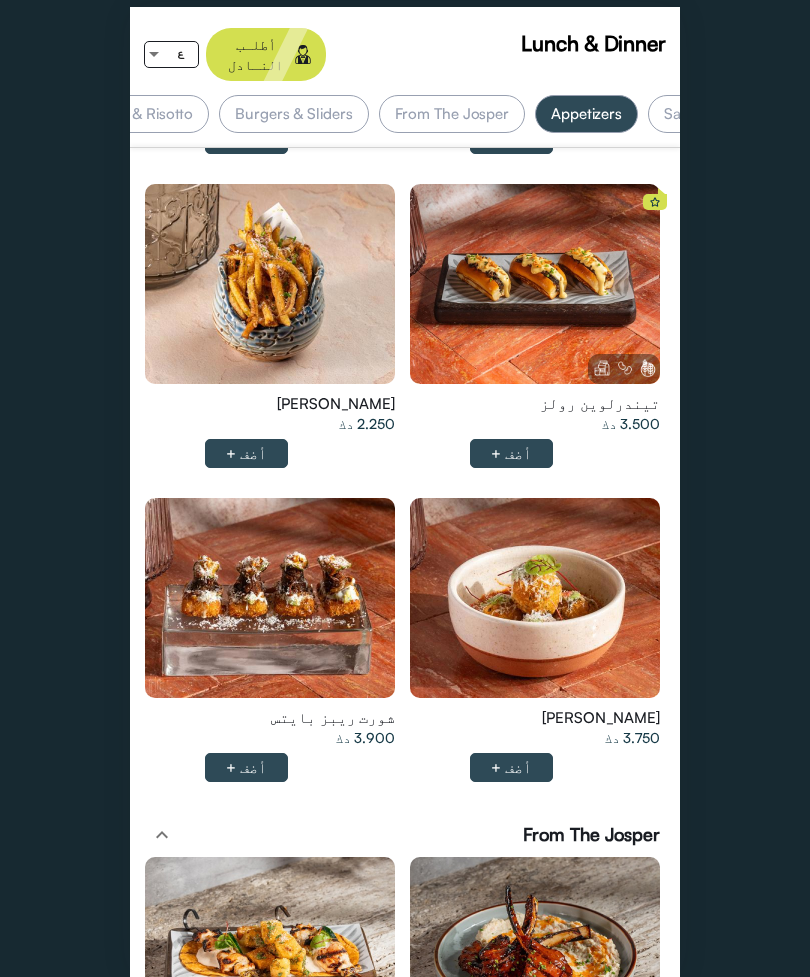 scroll, scrollTop: 3408, scrollLeft: 0, axis: vertical 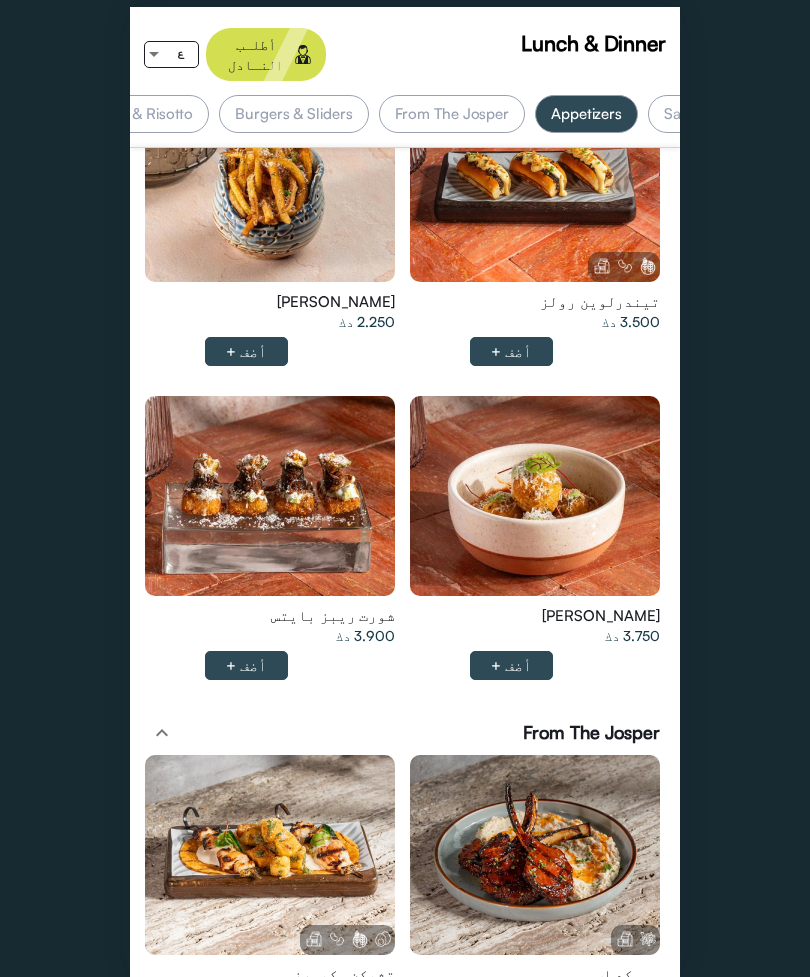 click at bounding box center [535, -1408] 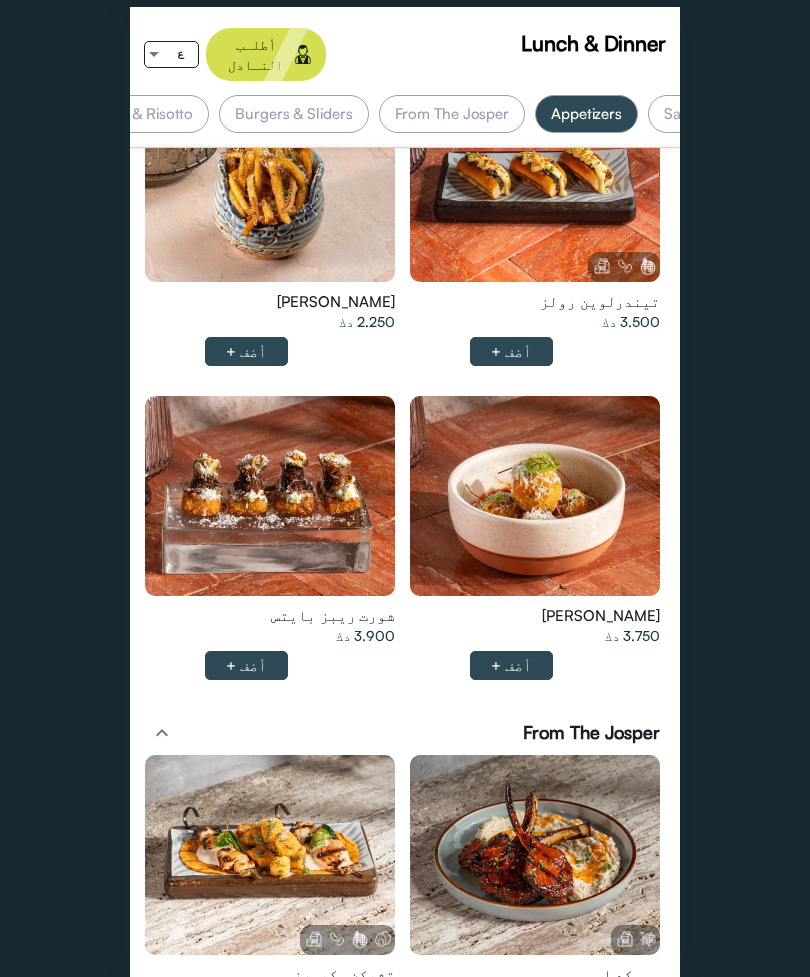 scroll, scrollTop: 3540, scrollLeft: 0, axis: vertical 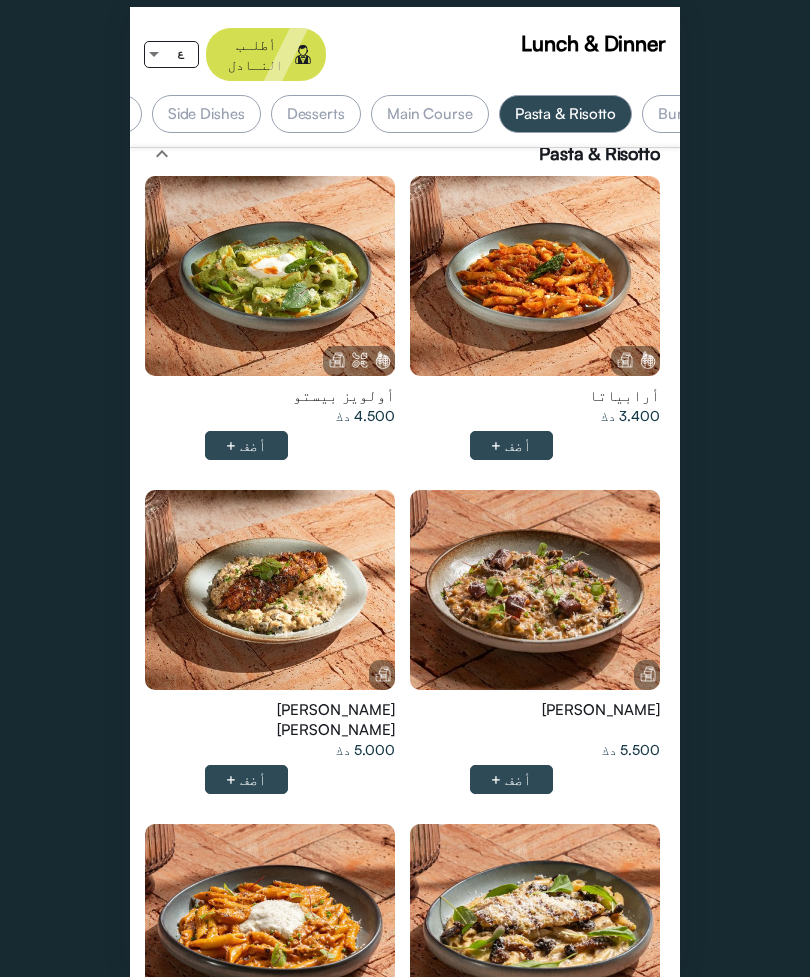 click at bounding box center [535, 276] 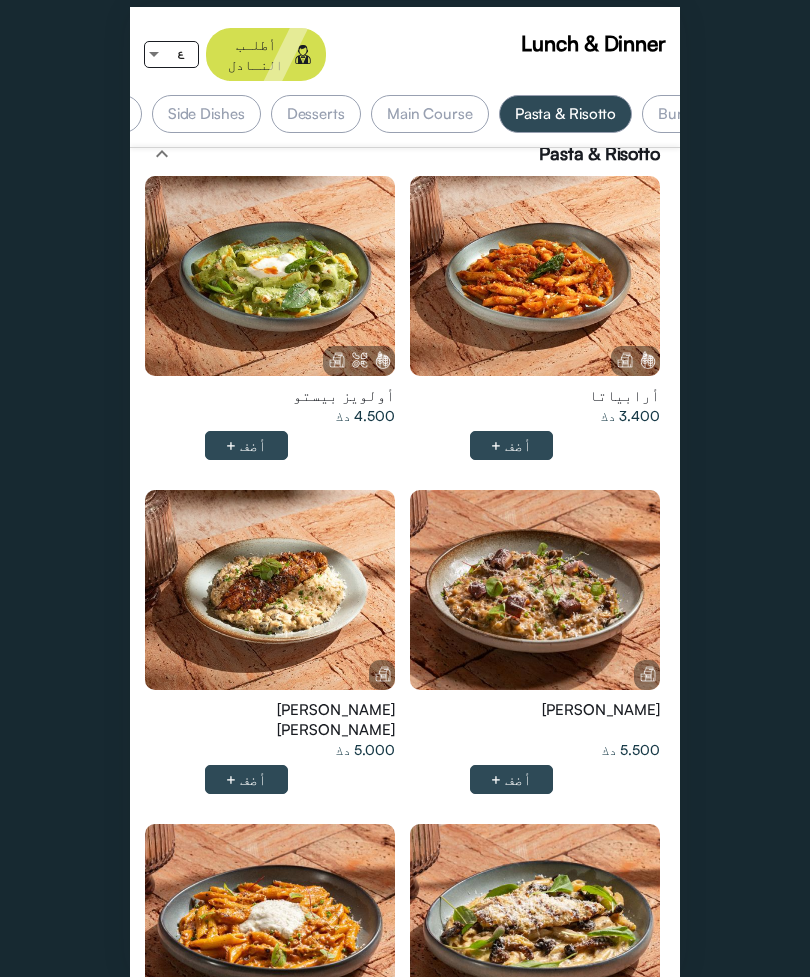 click at bounding box center [535, 276] 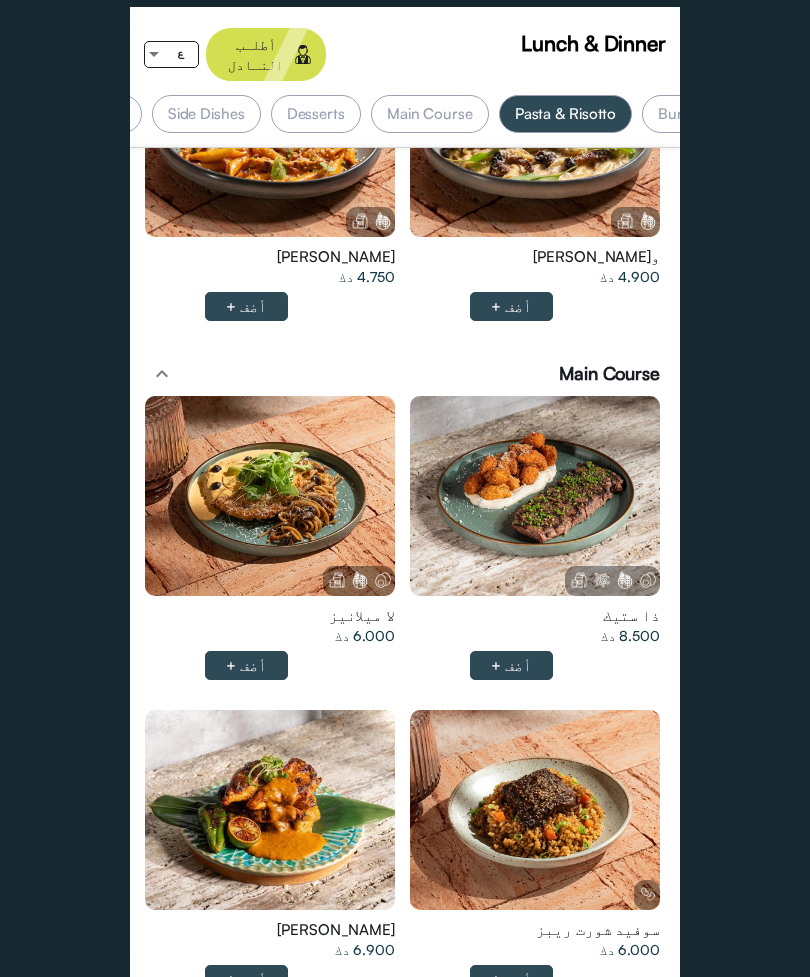 click at bounding box center (535, 496) 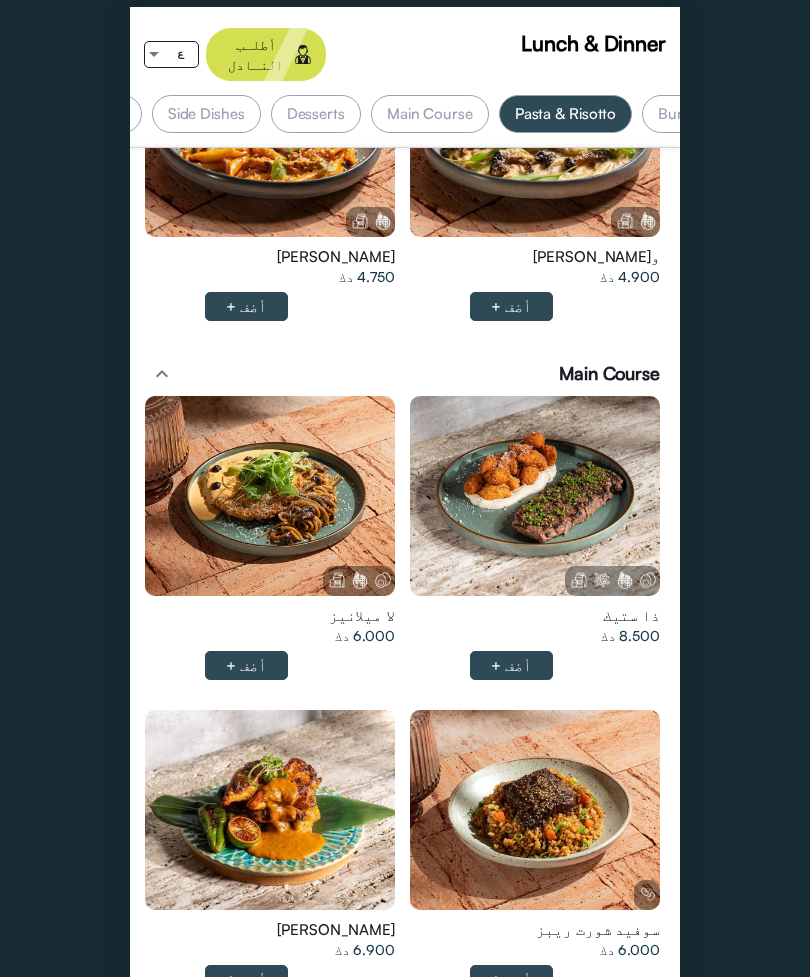 click at bounding box center [535, 496] 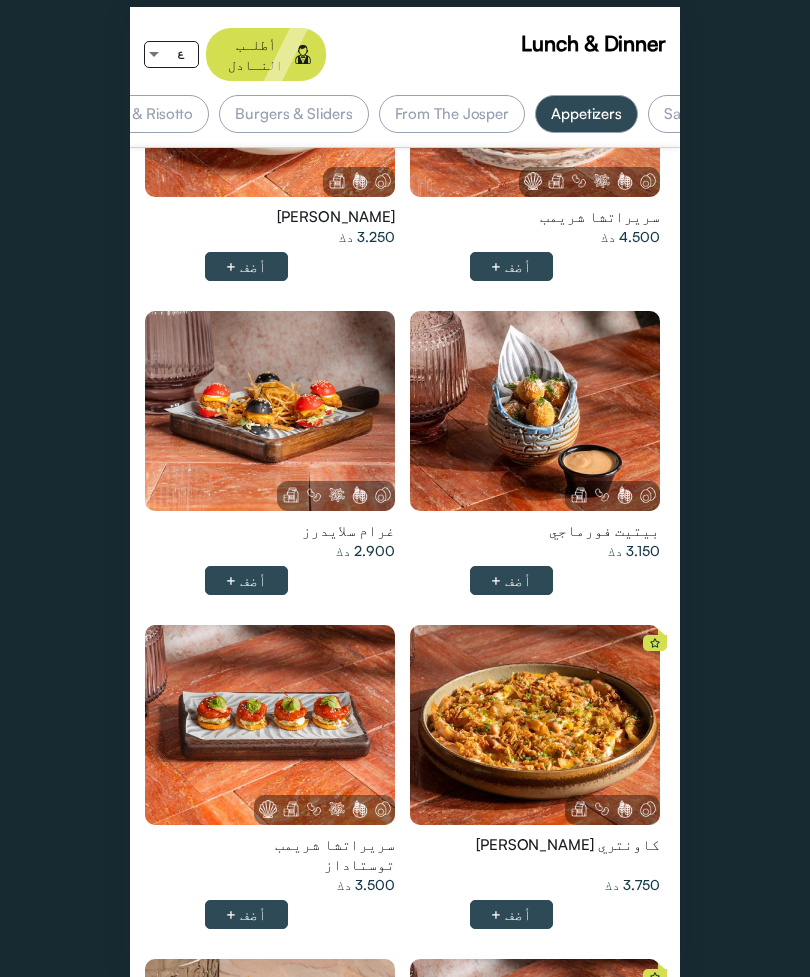 click at bounding box center [535, -531] 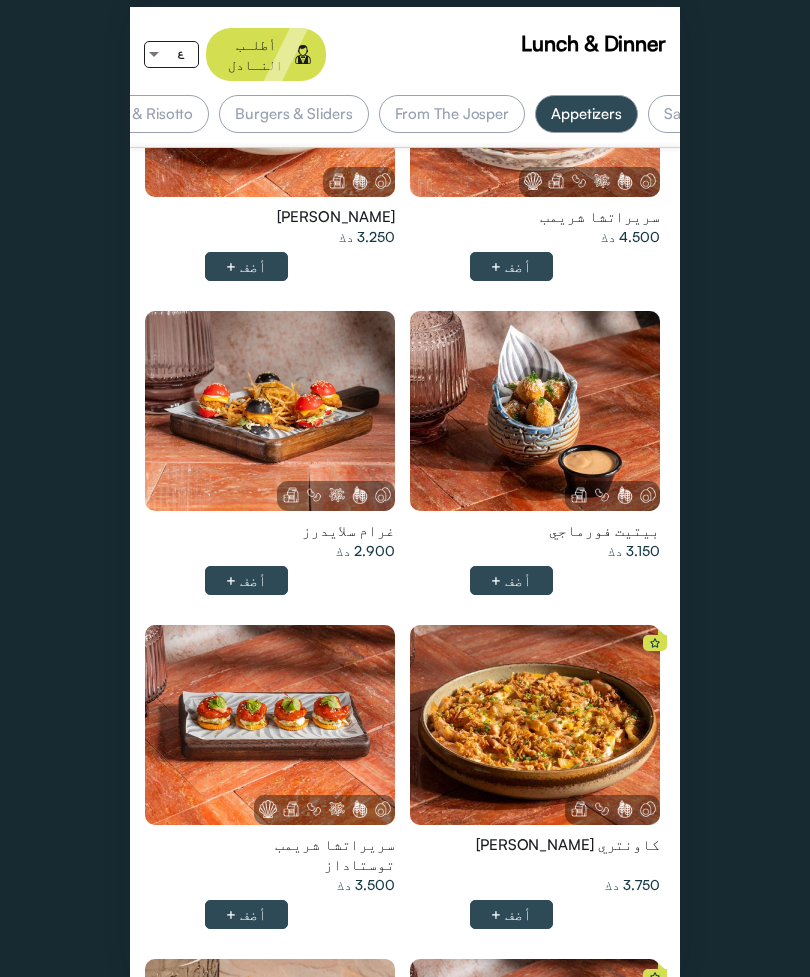 click at bounding box center [535, -531] 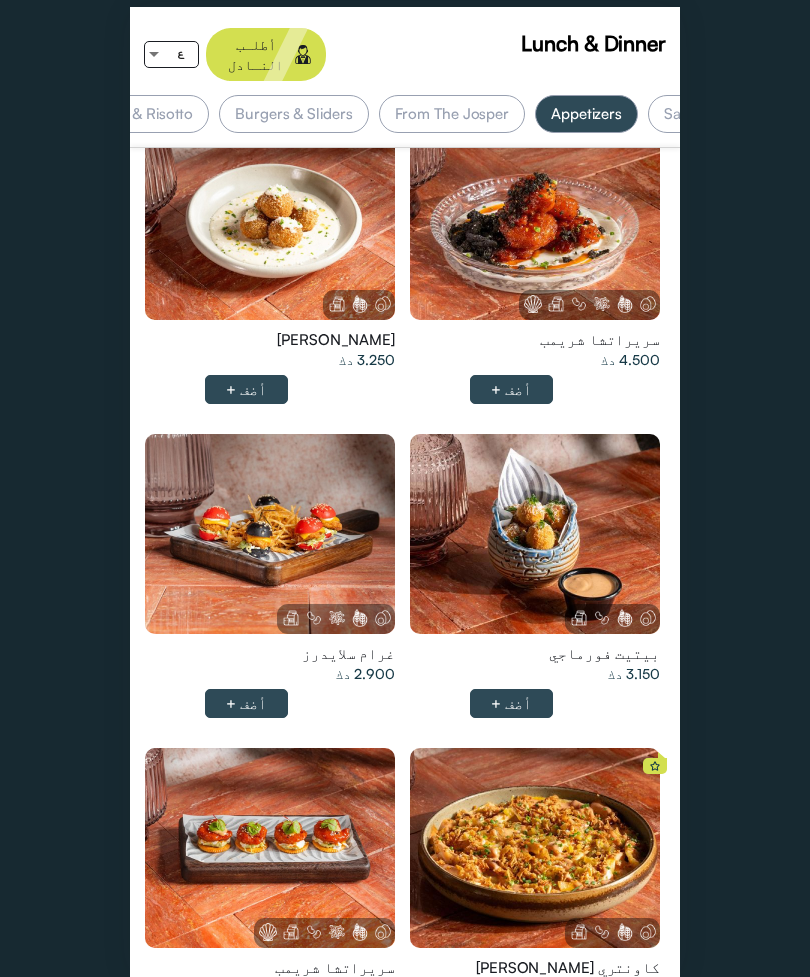 click at bounding box center (535, -408) 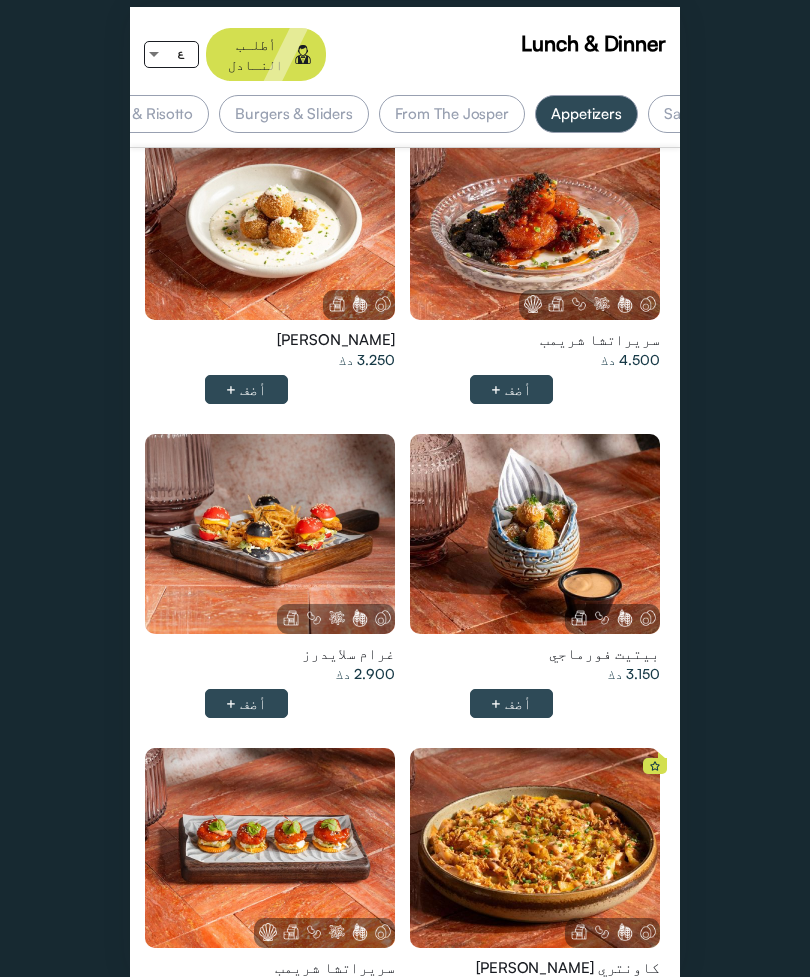 click at bounding box center [535, -408] 